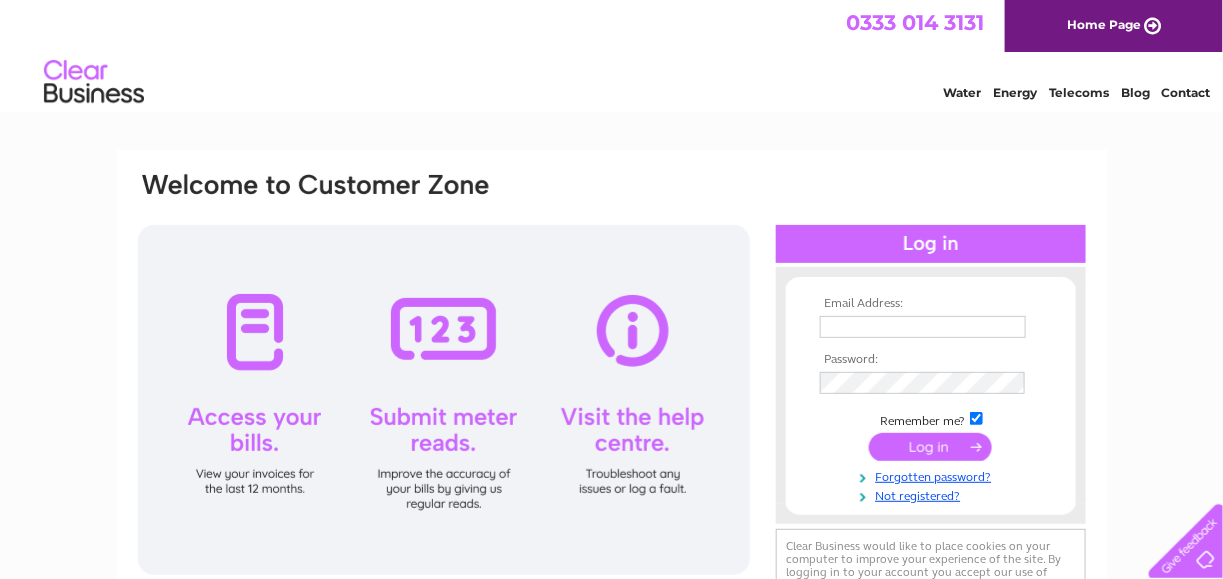 scroll, scrollTop: 0, scrollLeft: 0, axis: both 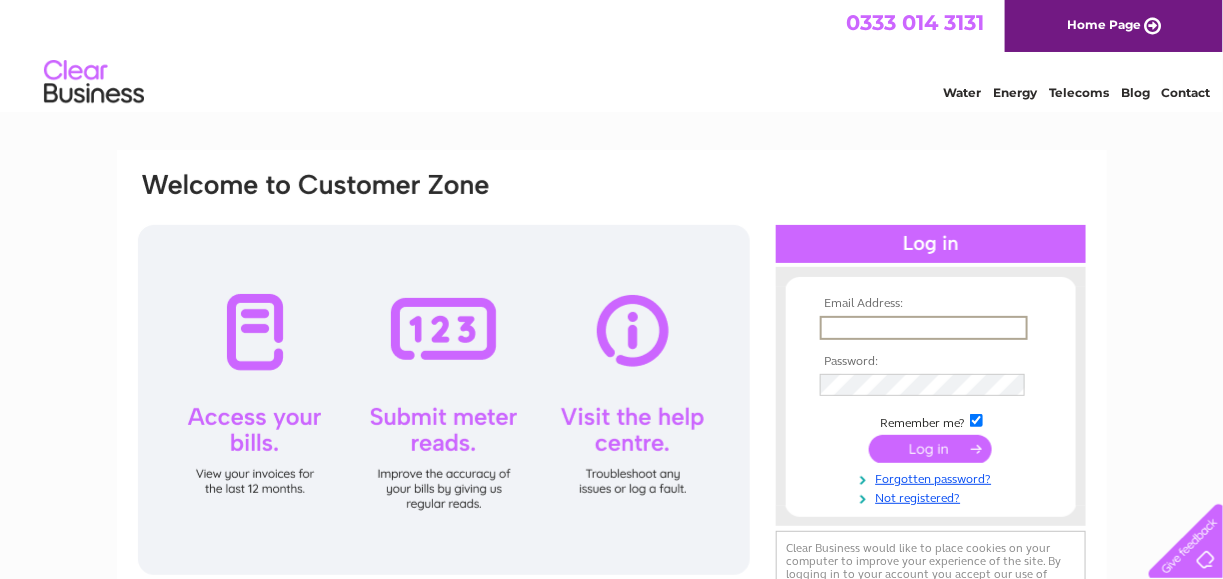 type on "nicole@da-rc.co.uk" 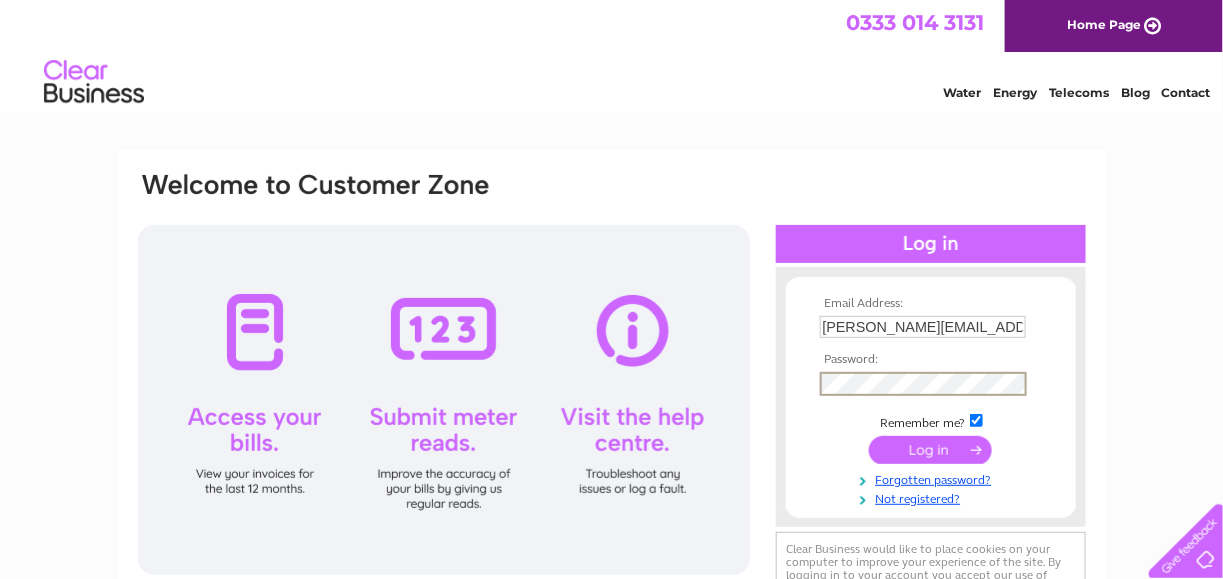 click at bounding box center (930, 450) 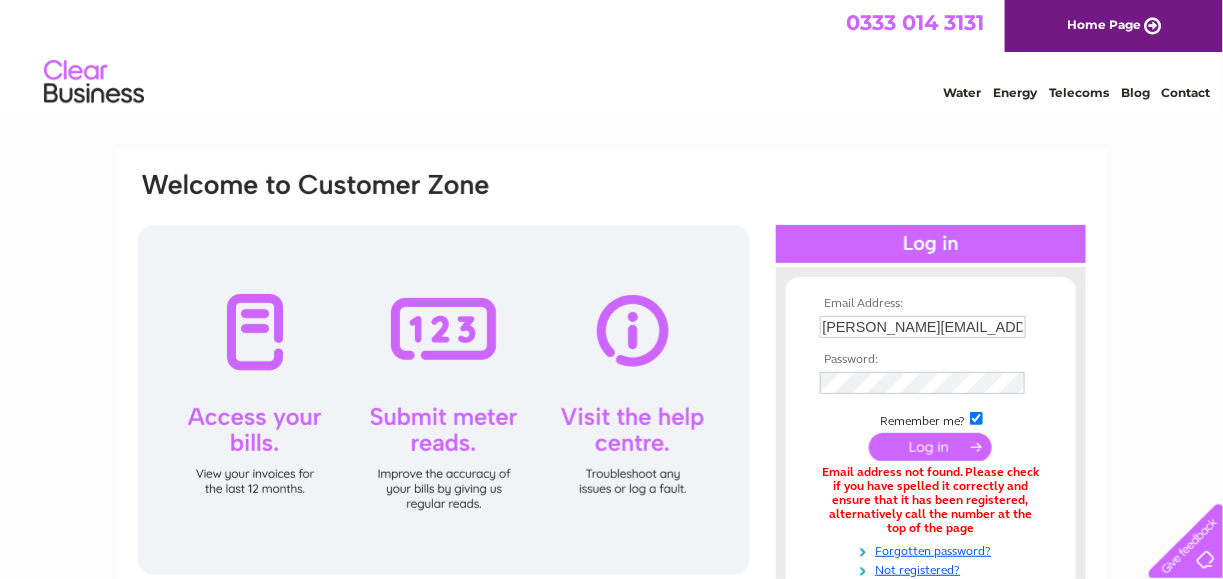 scroll, scrollTop: 0, scrollLeft: 0, axis: both 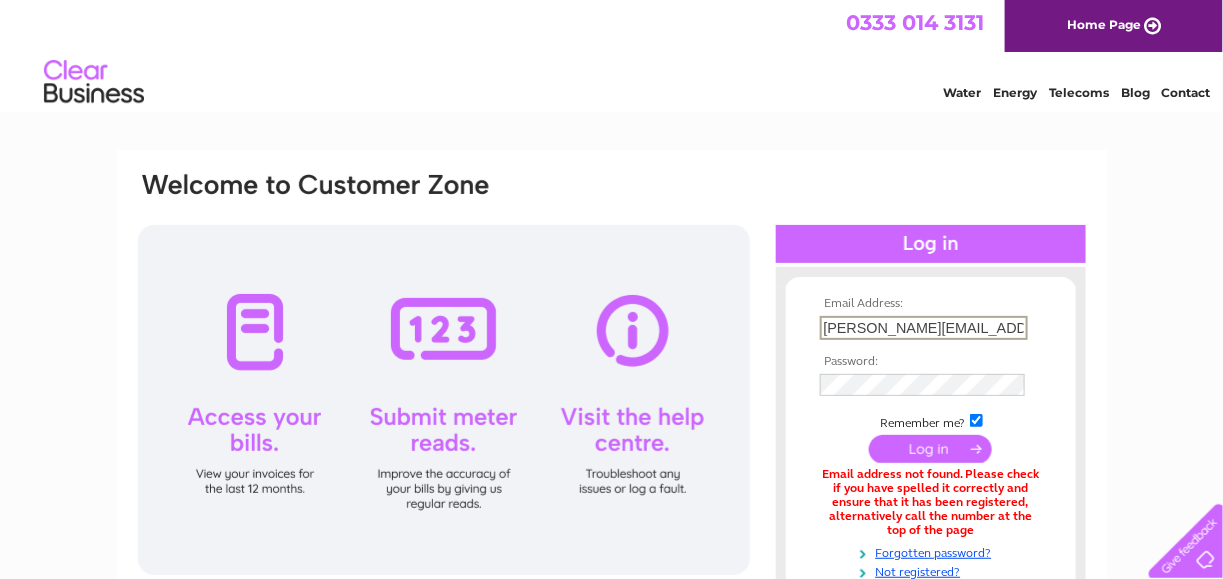 drag, startPoint x: 858, startPoint y: 327, endPoint x: 787, endPoint y: 329, distance: 71.02816 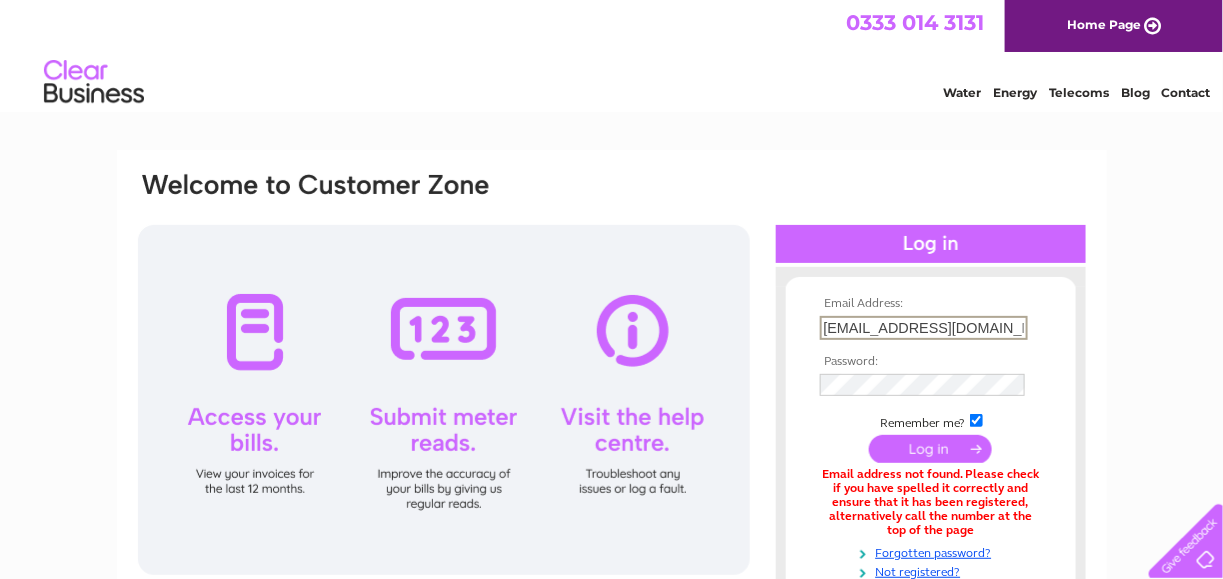 type on "accounts@da-rc.co.uk" 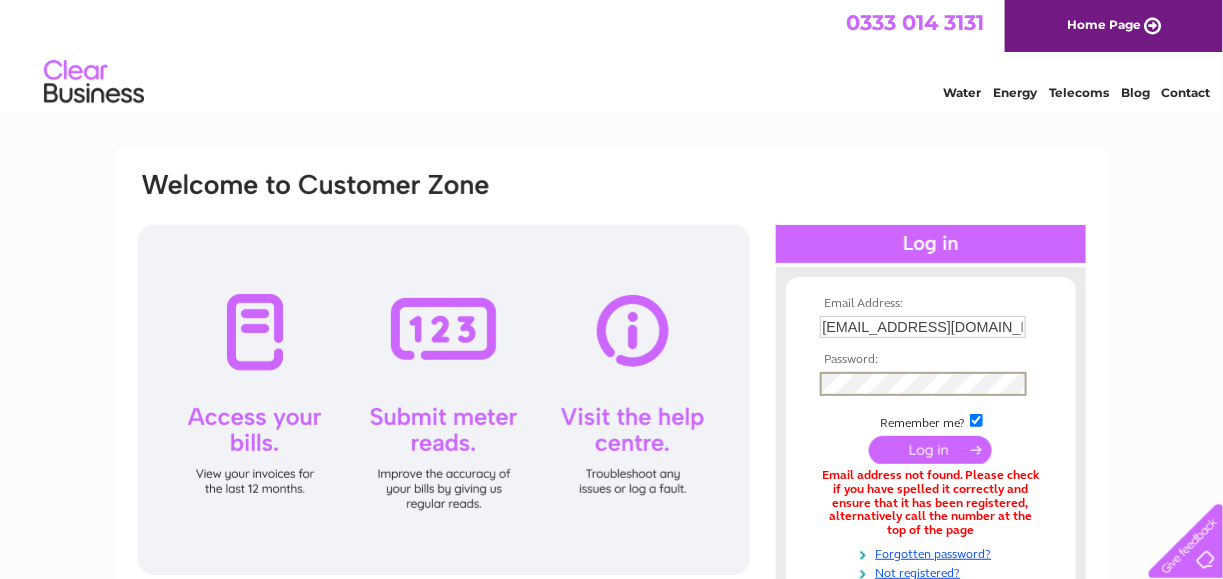 click at bounding box center (930, 450) 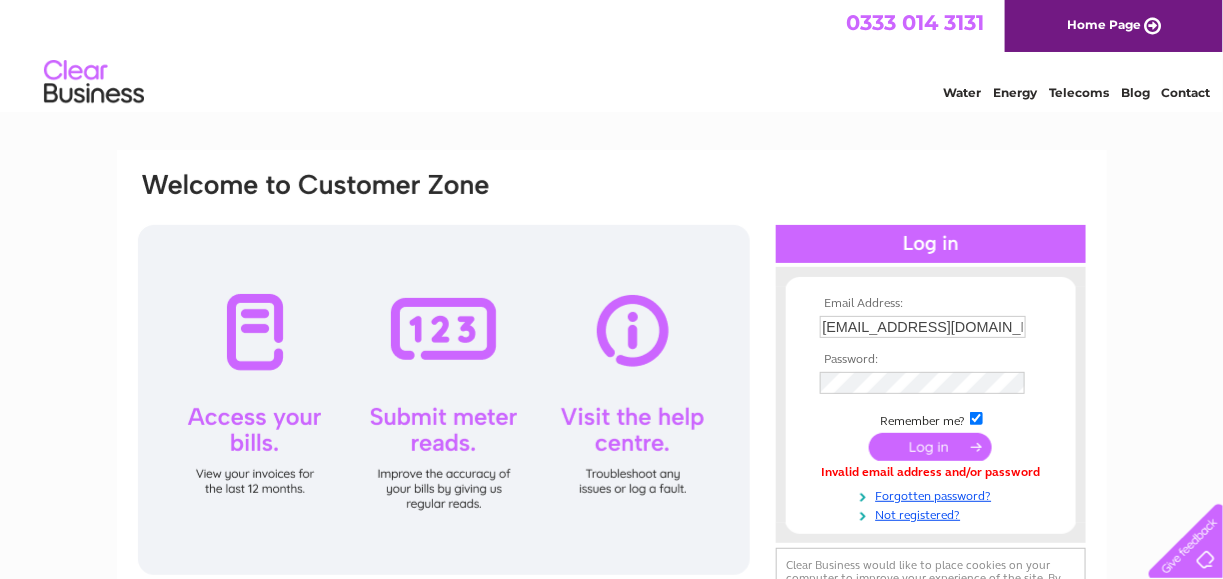 scroll, scrollTop: 0, scrollLeft: 0, axis: both 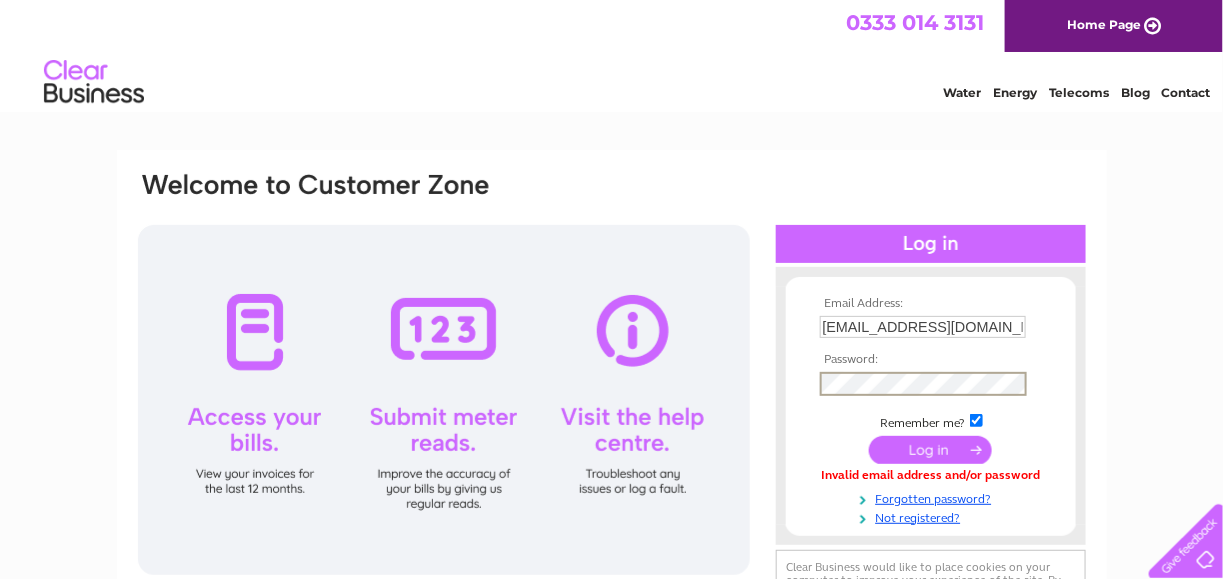 click at bounding box center [930, 450] 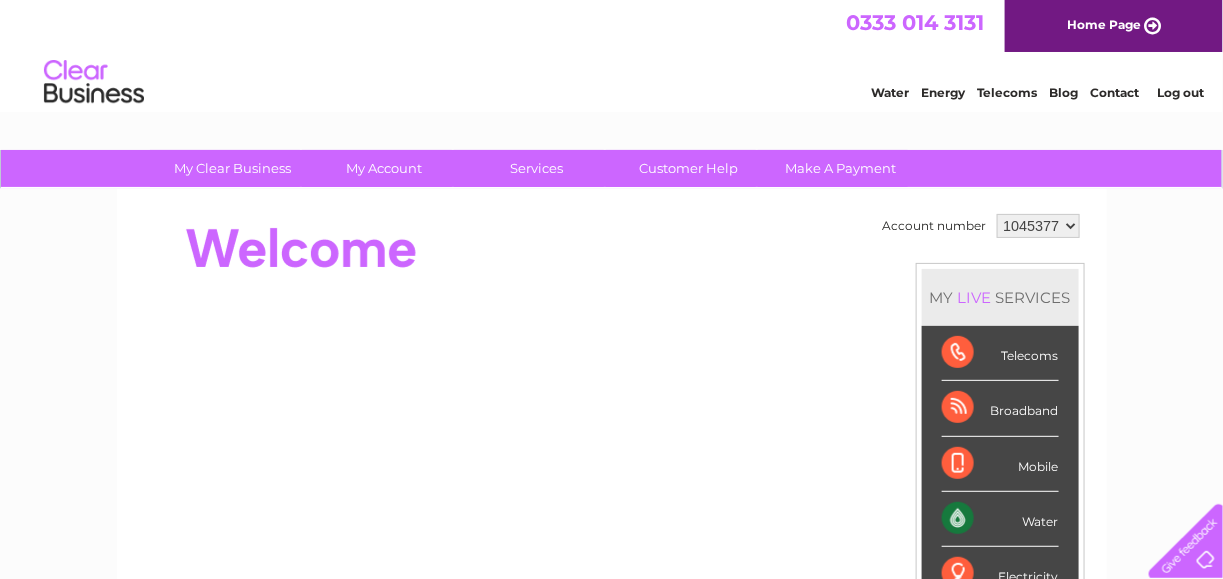scroll, scrollTop: 0, scrollLeft: 0, axis: both 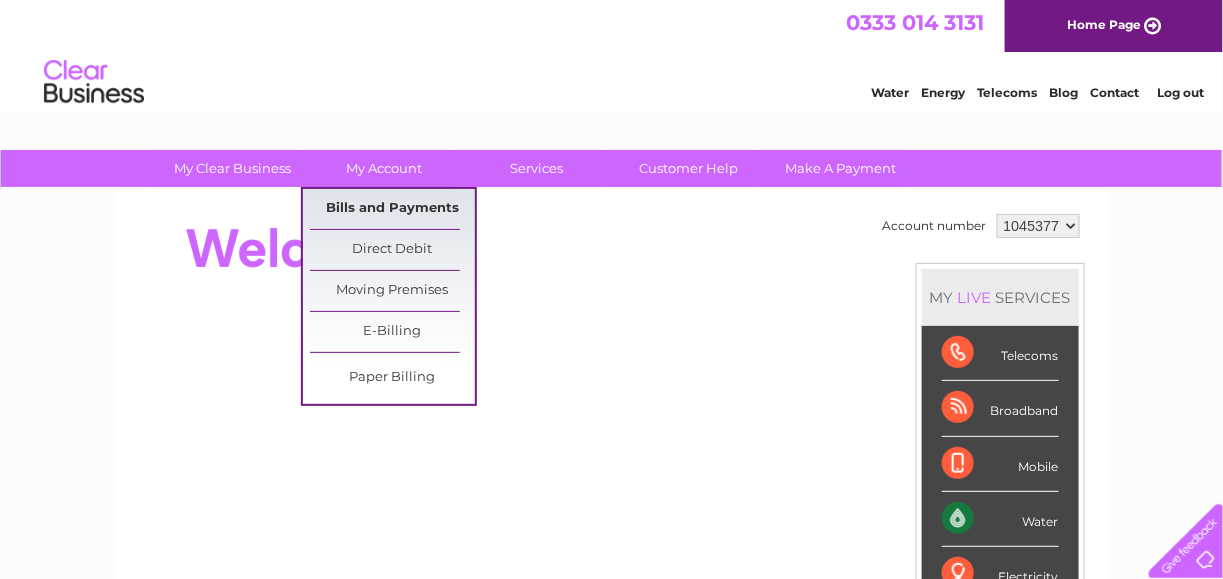 click on "Bills and Payments" at bounding box center [392, 209] 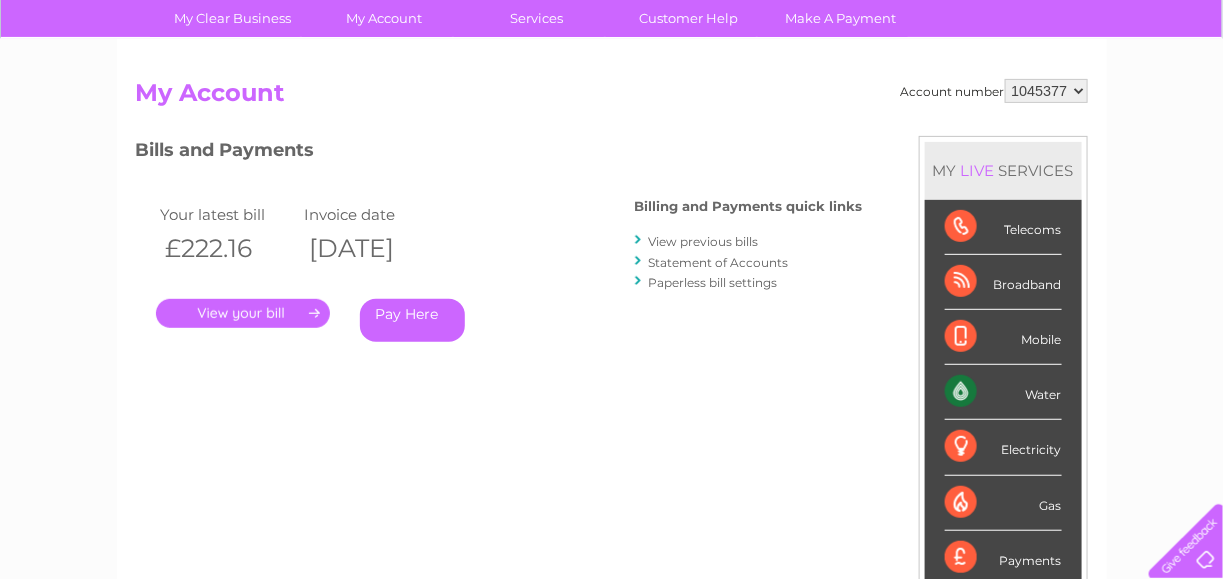 scroll, scrollTop: 199, scrollLeft: 0, axis: vertical 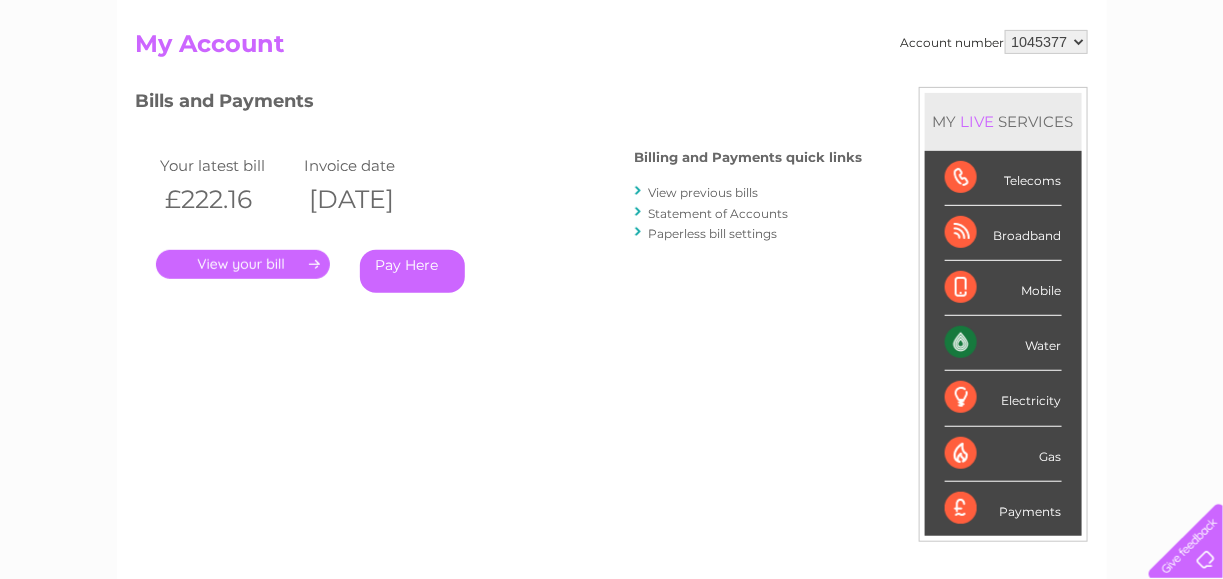 click on "." at bounding box center (243, 264) 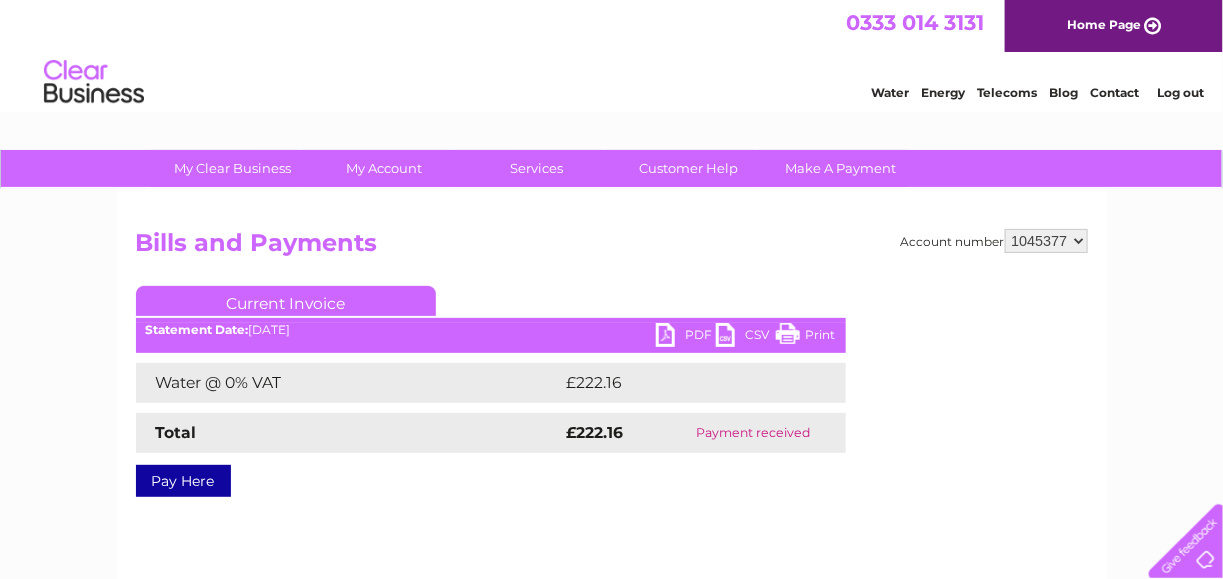 scroll, scrollTop: 0, scrollLeft: 0, axis: both 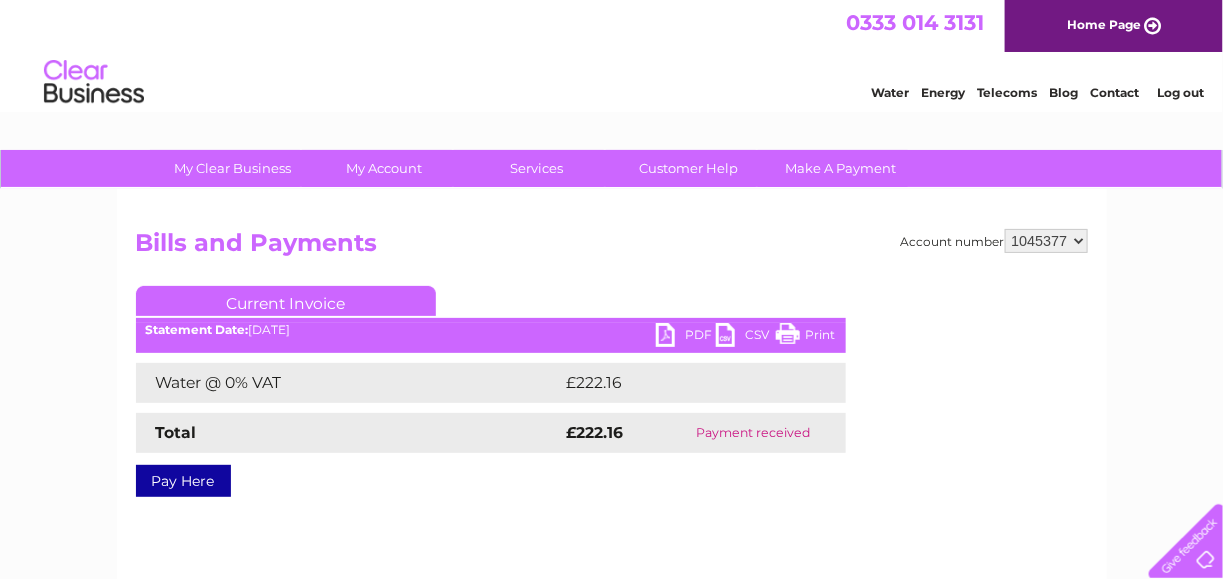 click on "PDF" at bounding box center (686, 337) 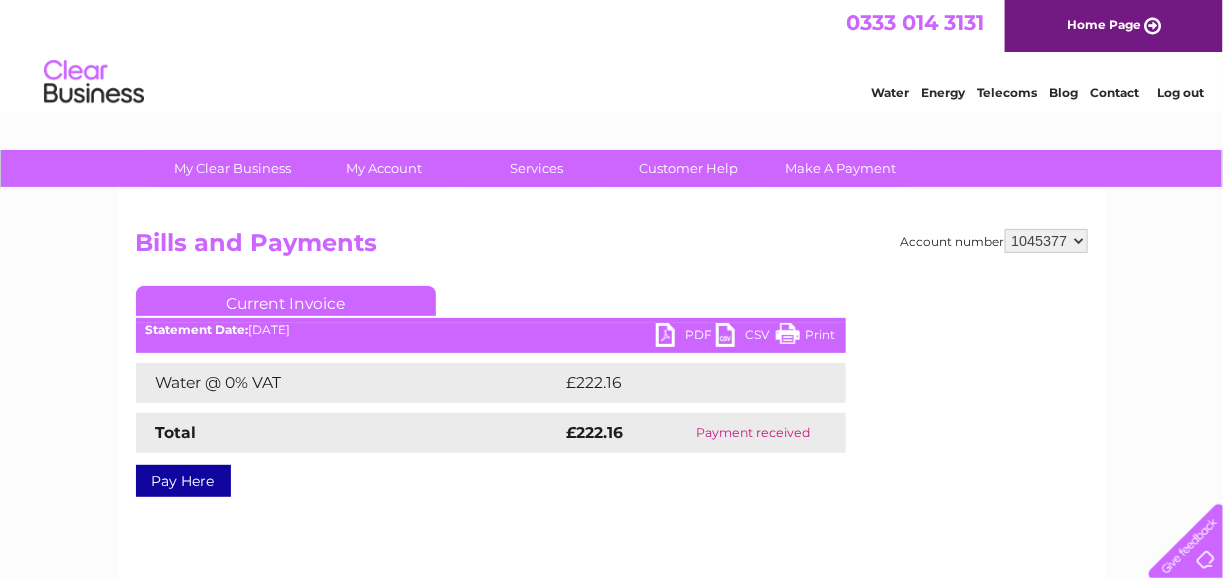 scroll, scrollTop: 0, scrollLeft: 0, axis: both 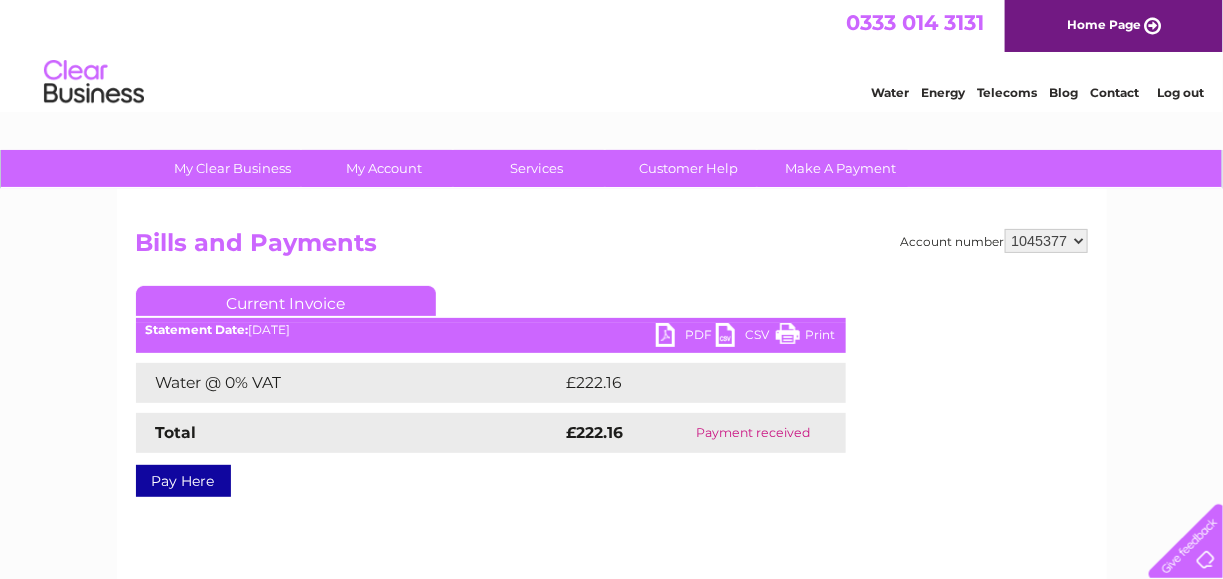 click on "1045377" at bounding box center (1046, 241) 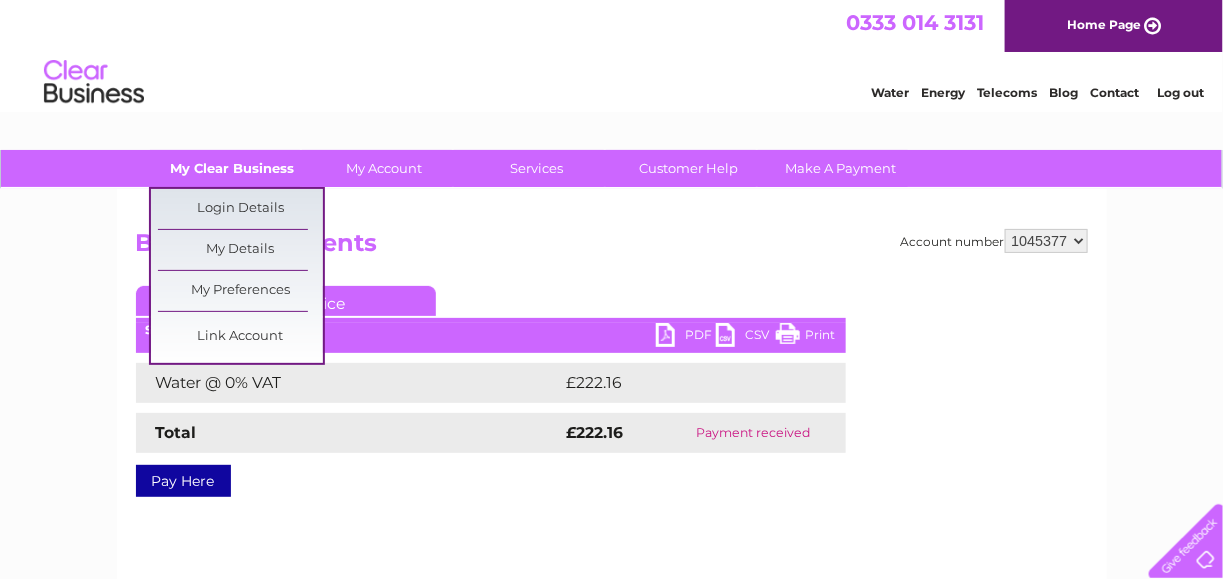click on "My Clear Business" at bounding box center [232, 168] 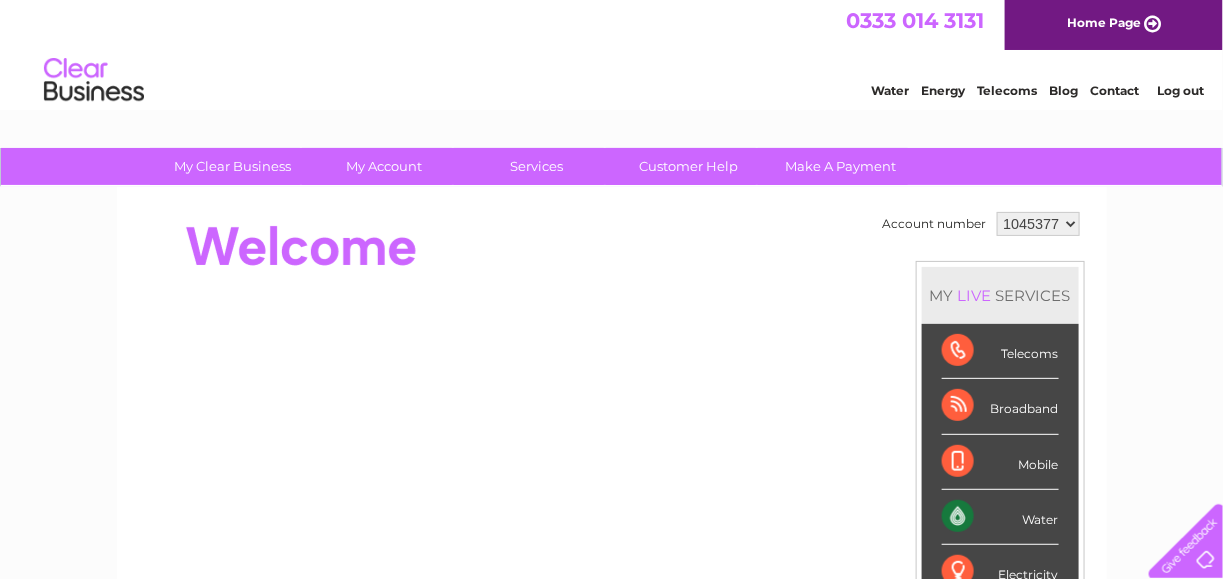 scroll, scrollTop: 0, scrollLeft: 0, axis: both 